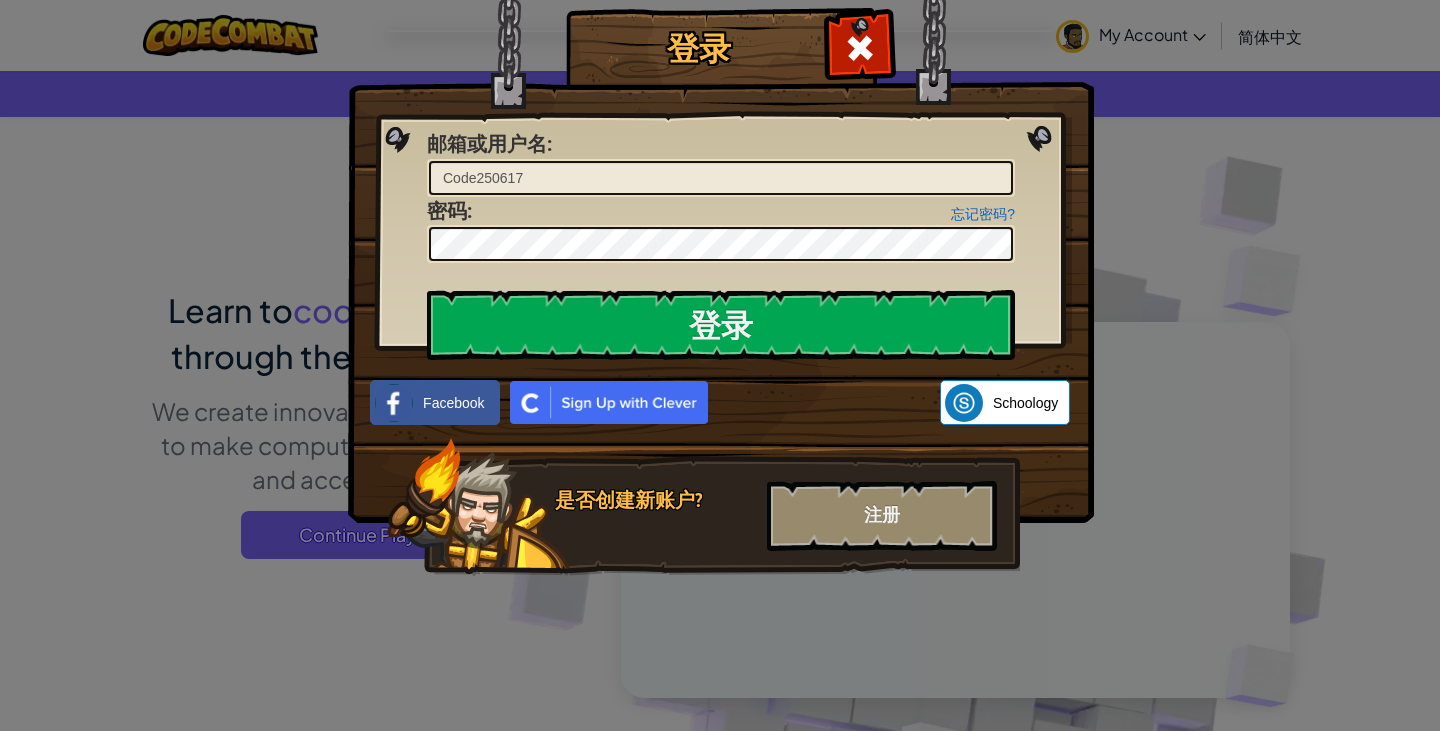scroll, scrollTop: 0, scrollLeft: 0, axis: both 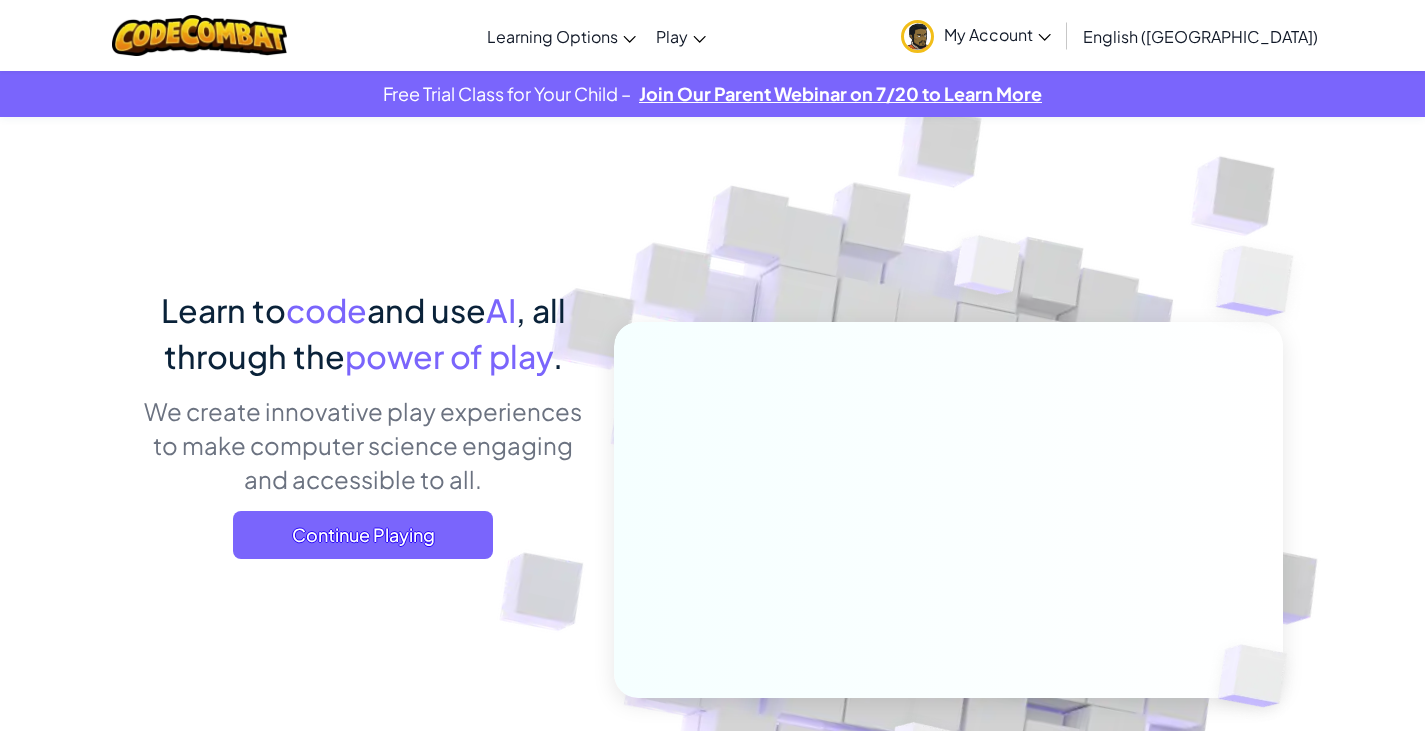 click on "My Account" at bounding box center [997, 34] 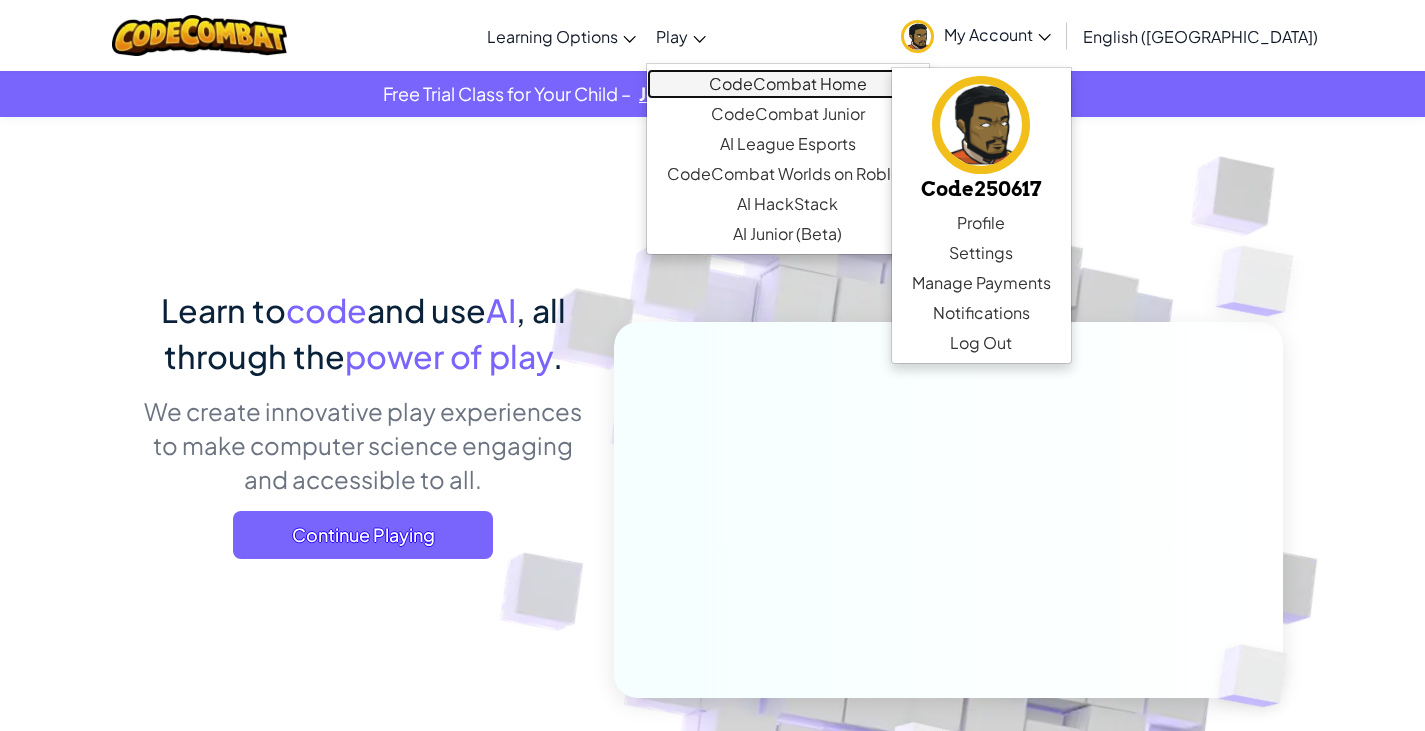 click on "CodeCombat Home" at bounding box center [788, 84] 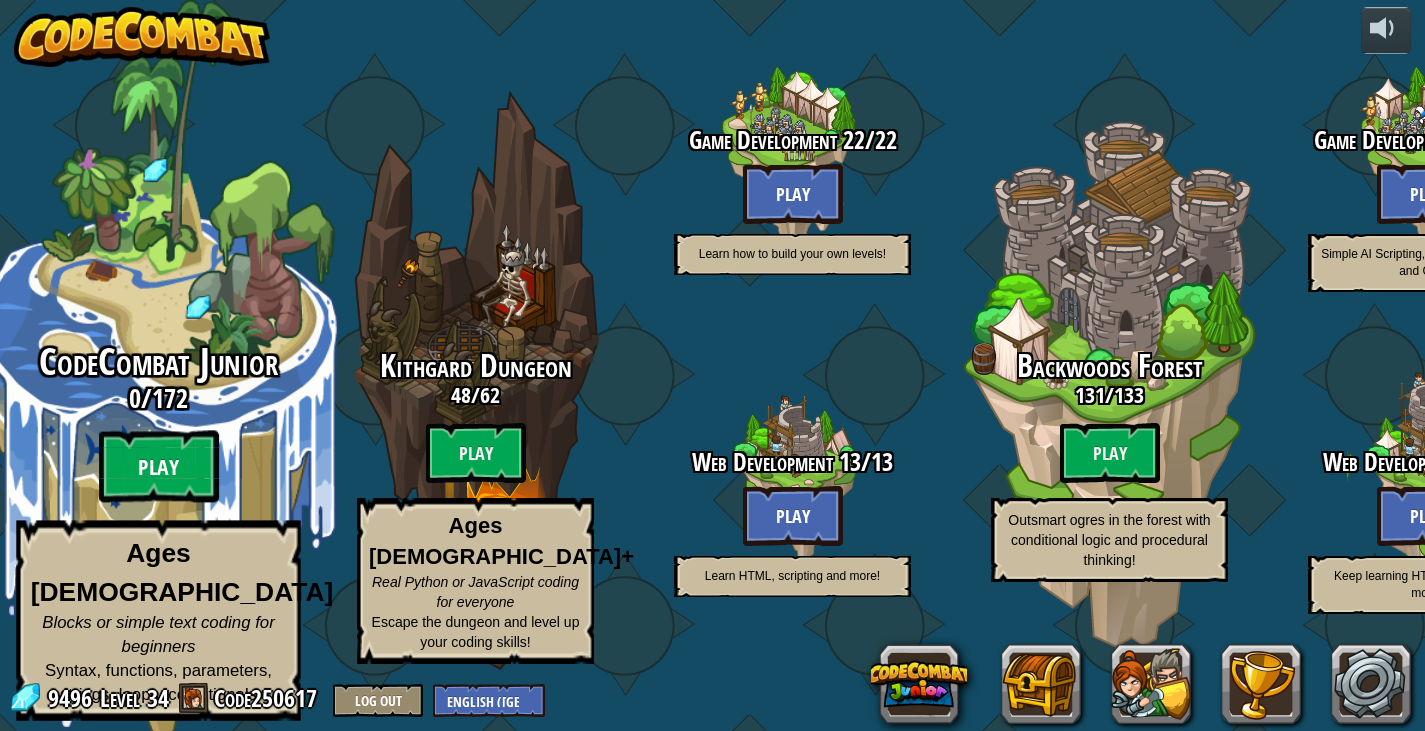 click on "Play" at bounding box center [159, 467] 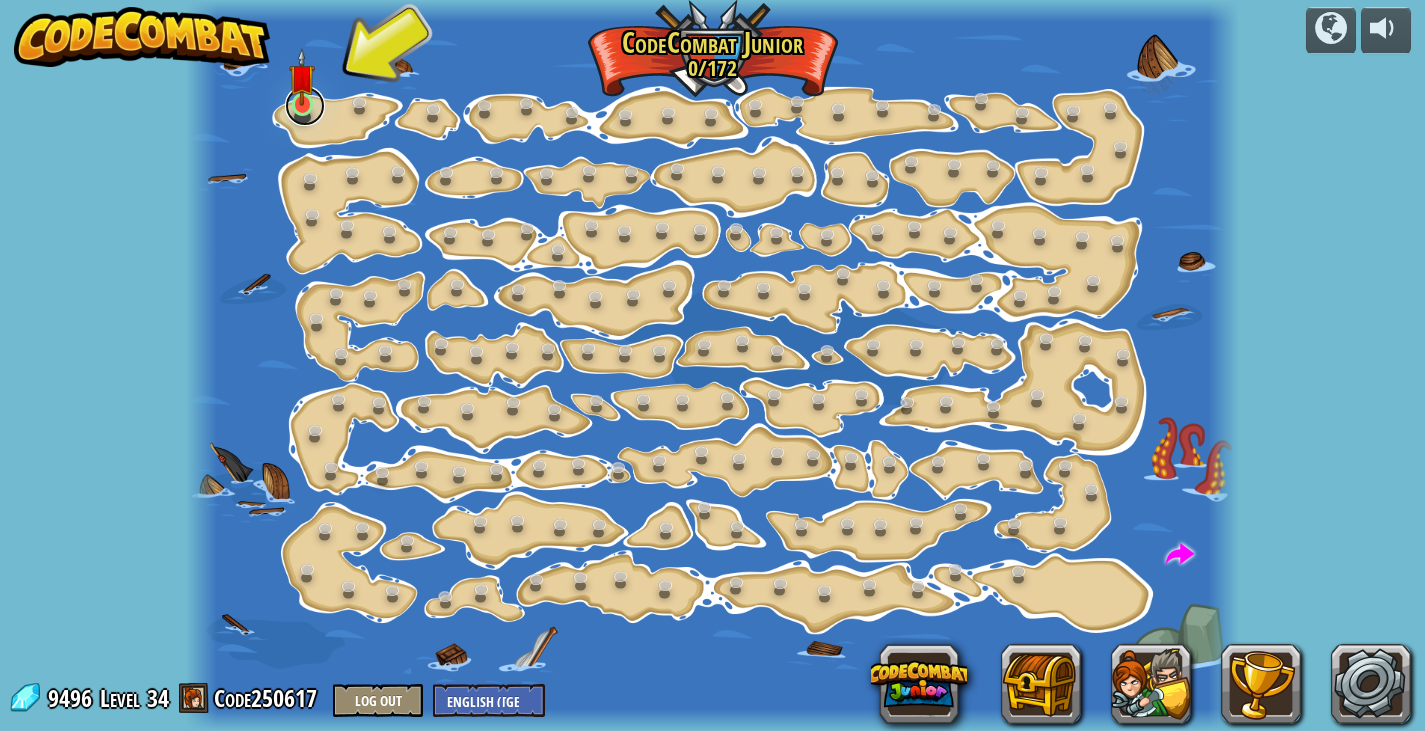 click at bounding box center (305, 106) 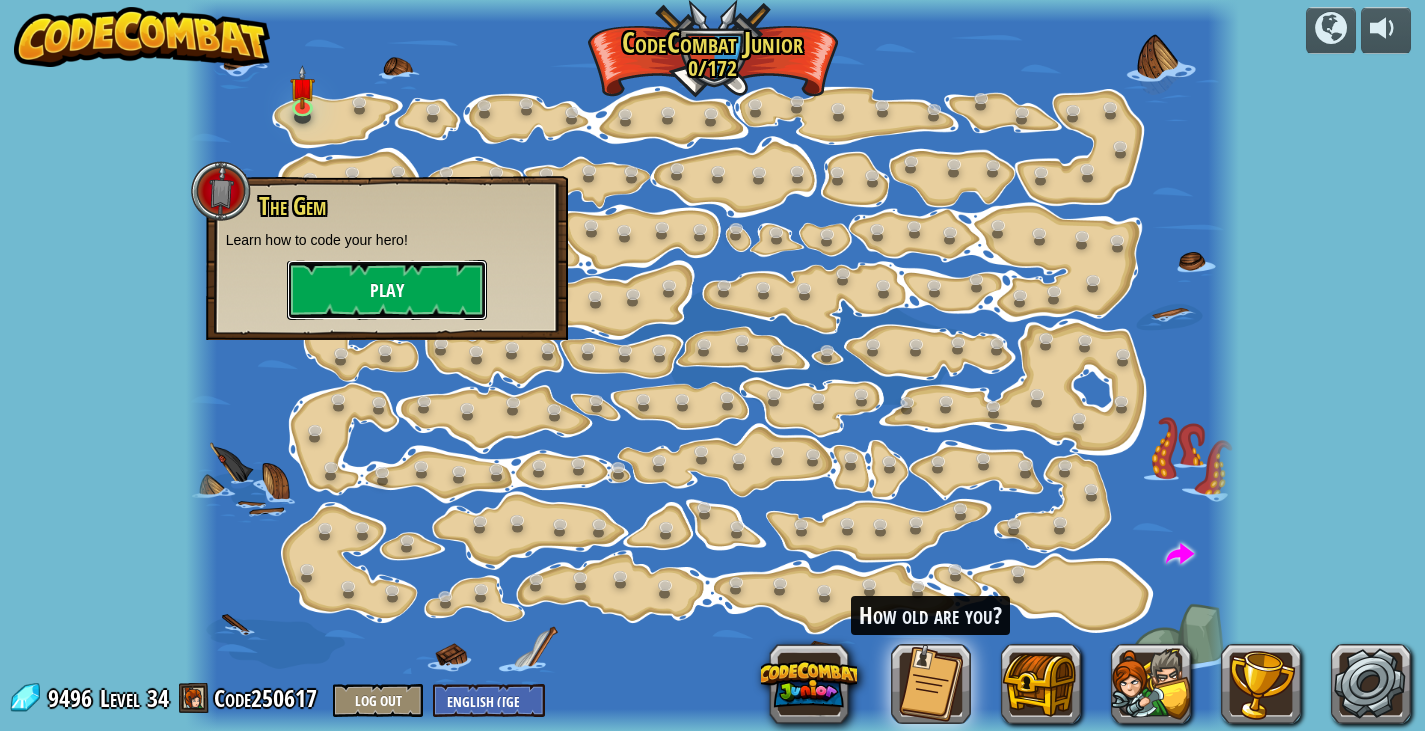 click on "Play" at bounding box center [387, 290] 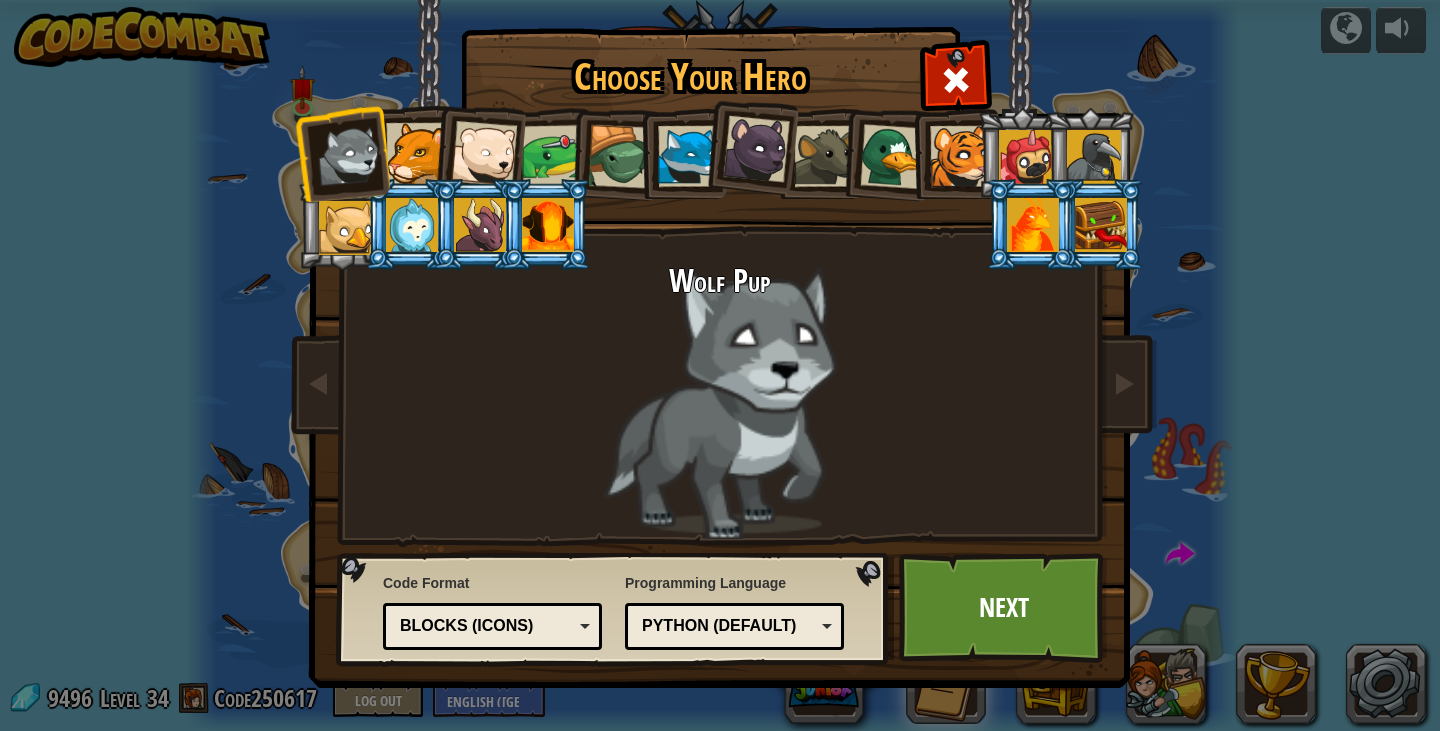 click on "Programming Language Python (Default) JavaScript Lua C++ Java (Experimental) Python (Default) C++ - (Subscriber Only) Game development and high performance computing. Java (Experimental) - (Subscriber Only) Android and enterprise. JavaScript - The language of the web. (Not the same as Java.) Lua - Game scripting language. Python (Default) - Simple yet powerful, great for beginners and experts." at bounding box center [734, 611] 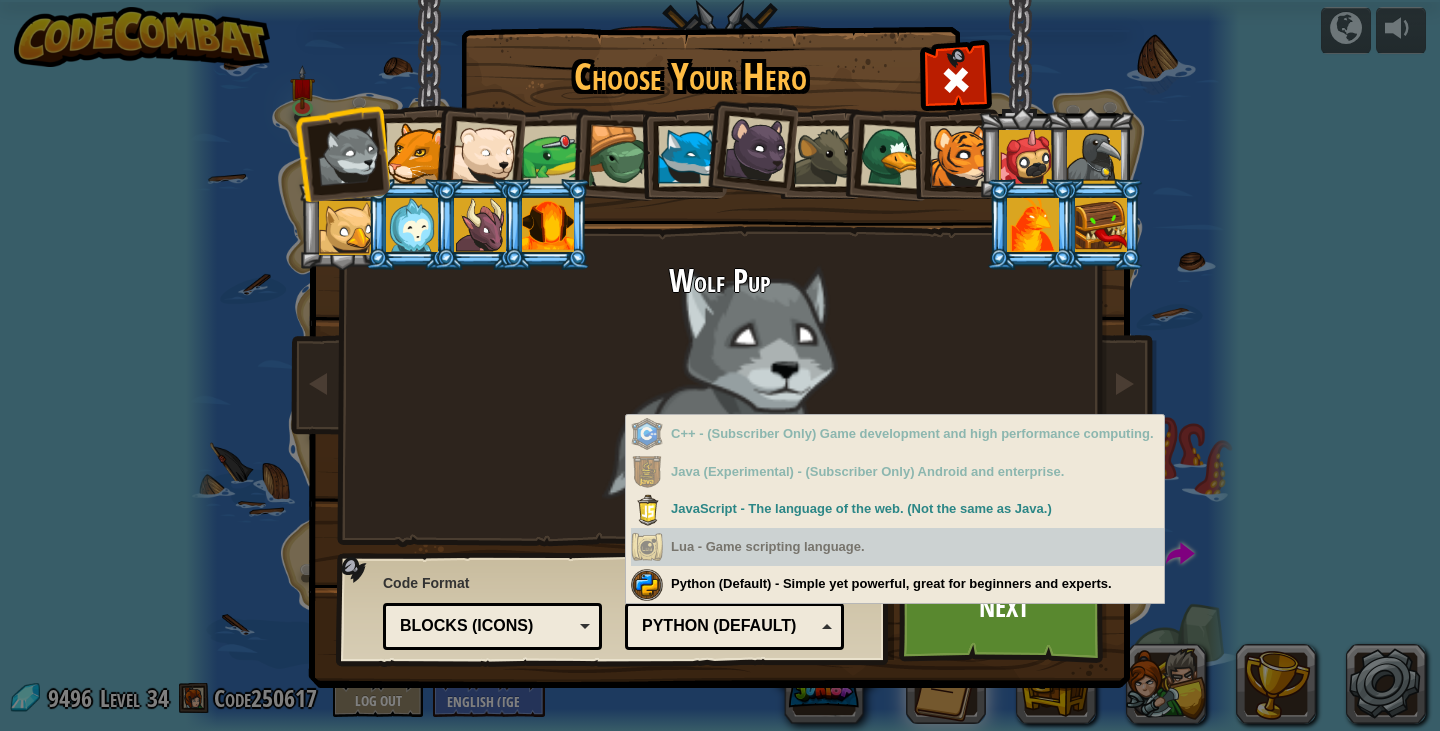 click on "Lua - Game scripting language." at bounding box center [897, 547] 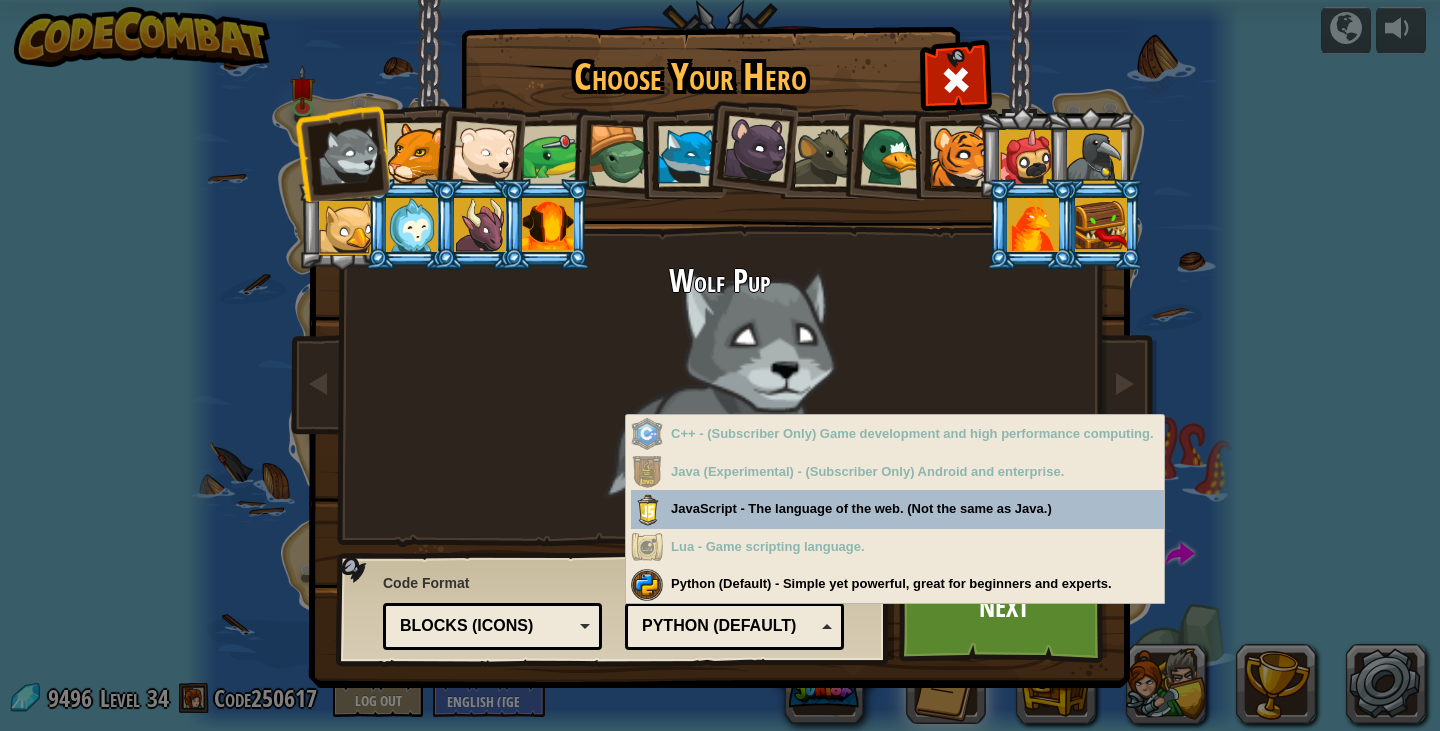 click on "Java (Experimental) - (Subscriber Only) Android and enterprise." at bounding box center [897, 472] 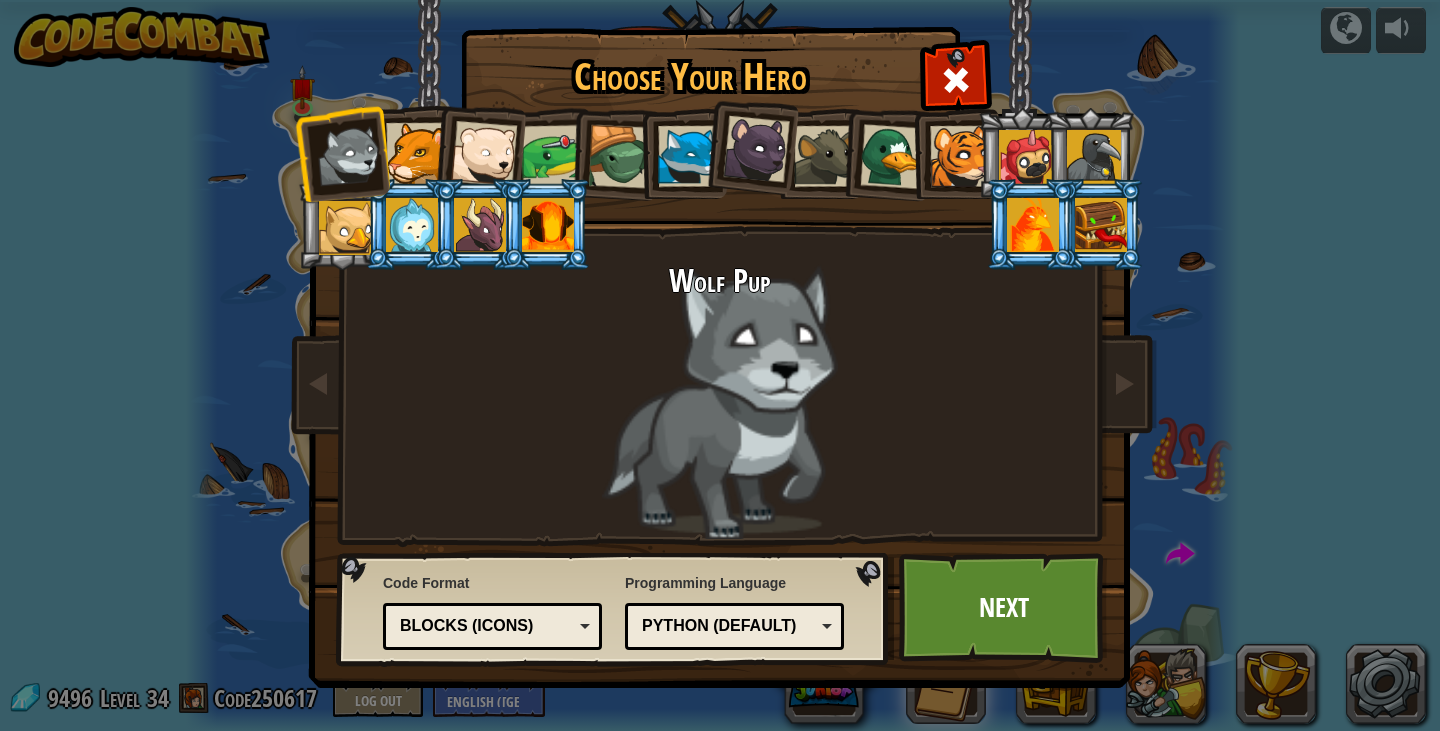 click on "Choose Your Hero 9496 Wolf Pup Cougar Polar Bear Cub Frog Turtle Blue Fox Panther Cub Brown Rat Duck Tiger Cub Pugicorn Raven Baby Griffin Yetibab Mimic Phoenix Dragonling Kindling Elemental Code Format Text code Blocks and code Blocks Blocks (Icons) Blocks (Icons) Blocks - Drag and drop blocks for tablets or younger learners Blocks and code - Blocks and text code side-by-side Blocks (Icons) - Icon-based blocks for phones or pre-readers Text code - Type text-based code in a real code editor Programming Language Python (Default) JavaScript Lua C++ Java (Experimental) Python (Default) C++ - (Subscriber Only) Game development and high performance computing. Java (Experimental) - (Subscriber Only) Android and enterprise. JavaScript - The language of the web. (Not the same as Java.) Lua - Game scripting language. Python (Default) - Simple yet powerful, great for beginners and experts. Next" at bounding box center [720, 365] 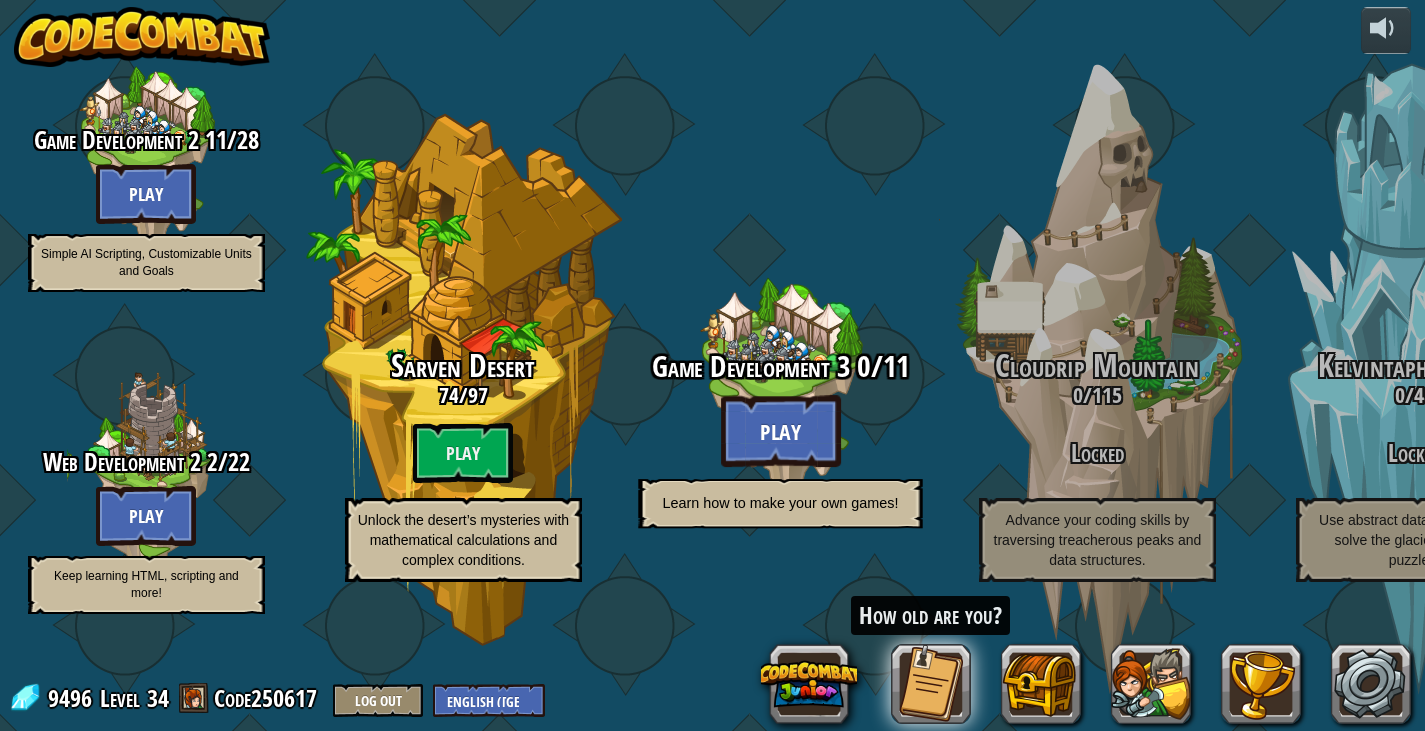 click on "Play" at bounding box center [780, 431] 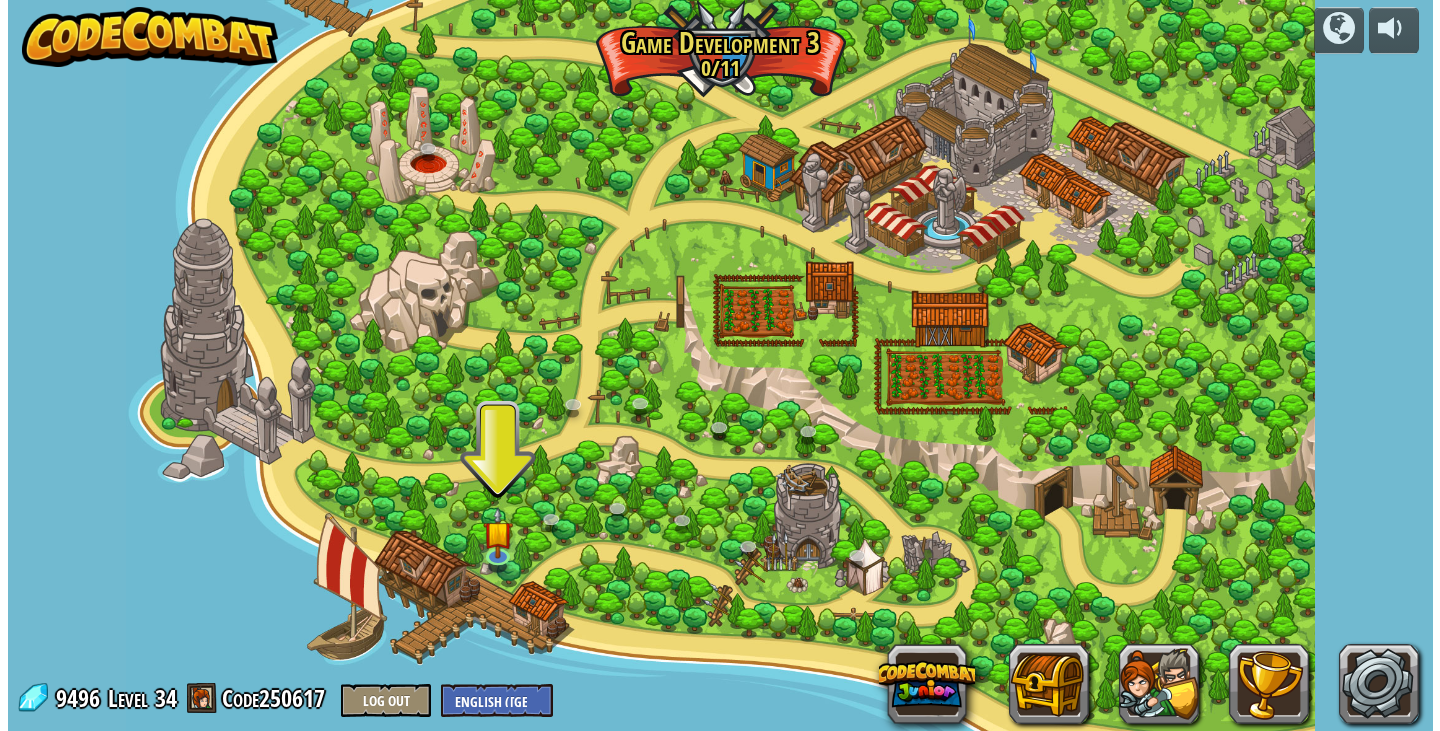 scroll, scrollTop: 0, scrollLeft: 0, axis: both 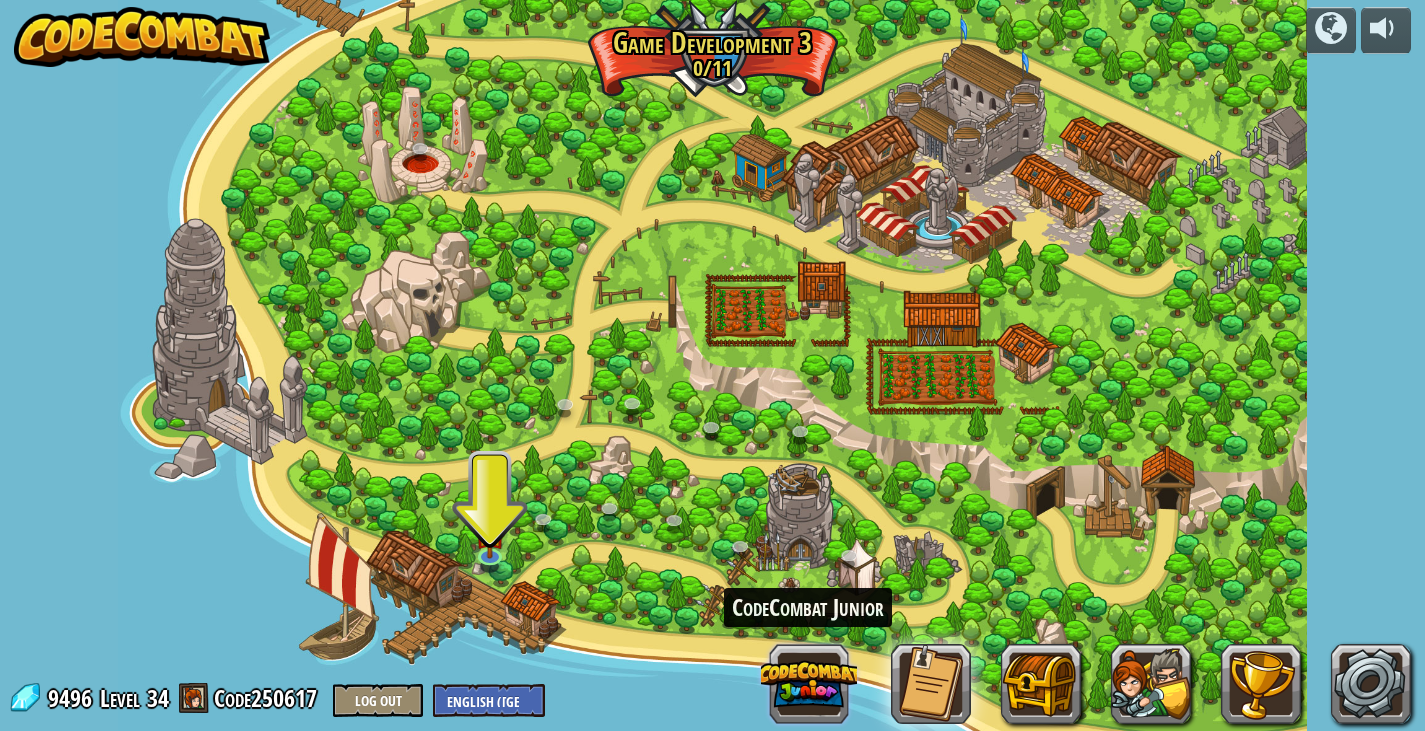 click at bounding box center (809, 684) 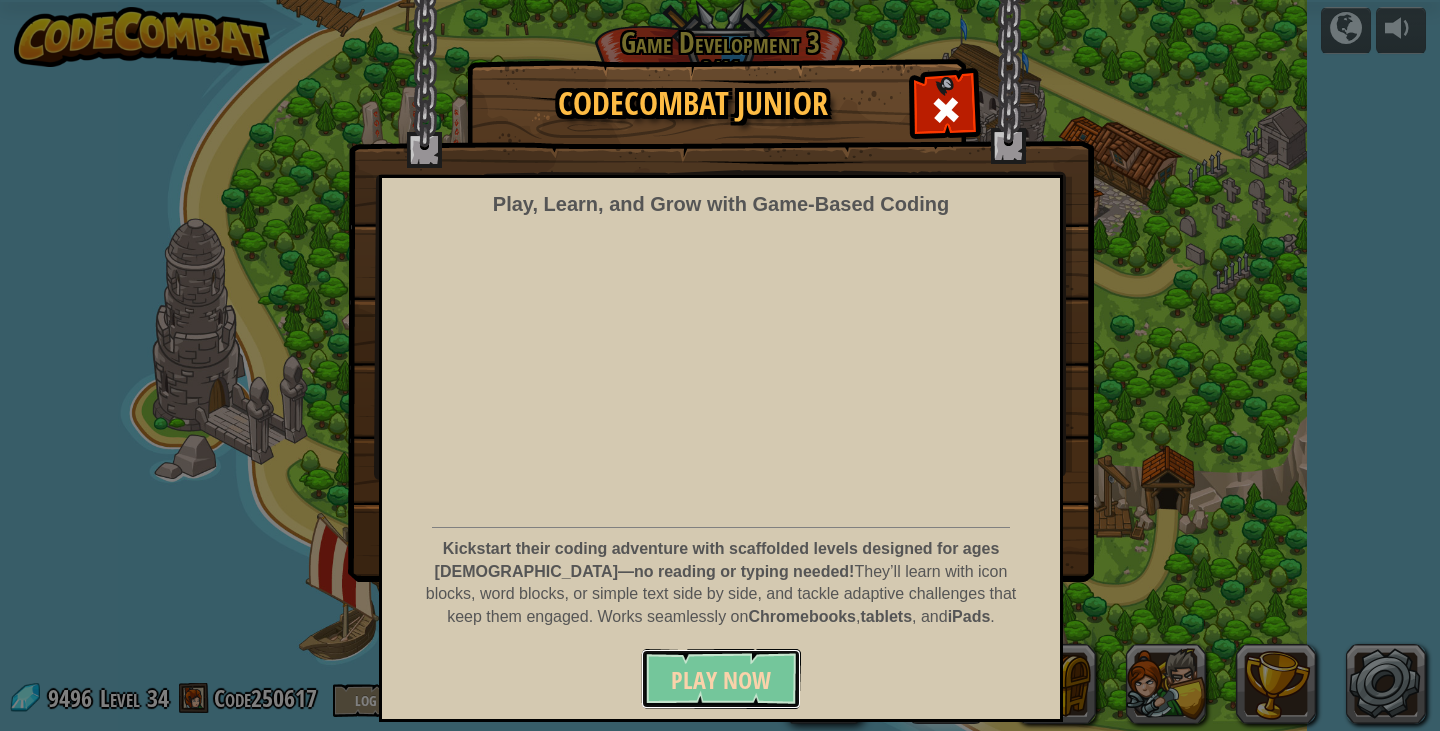 drag, startPoint x: 760, startPoint y: 671, endPoint x: 722, endPoint y: 516, distance: 159.5901 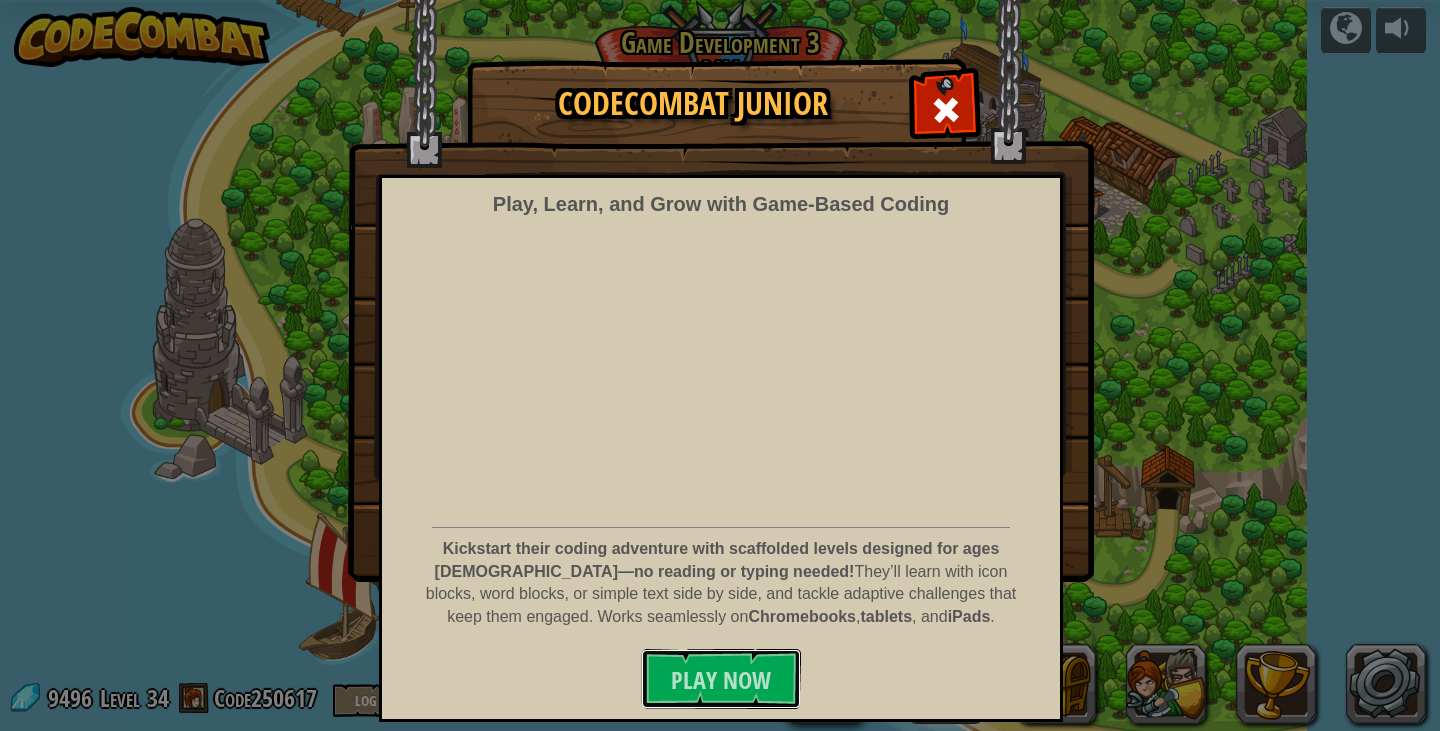 click on "Play Now" at bounding box center [721, 680] 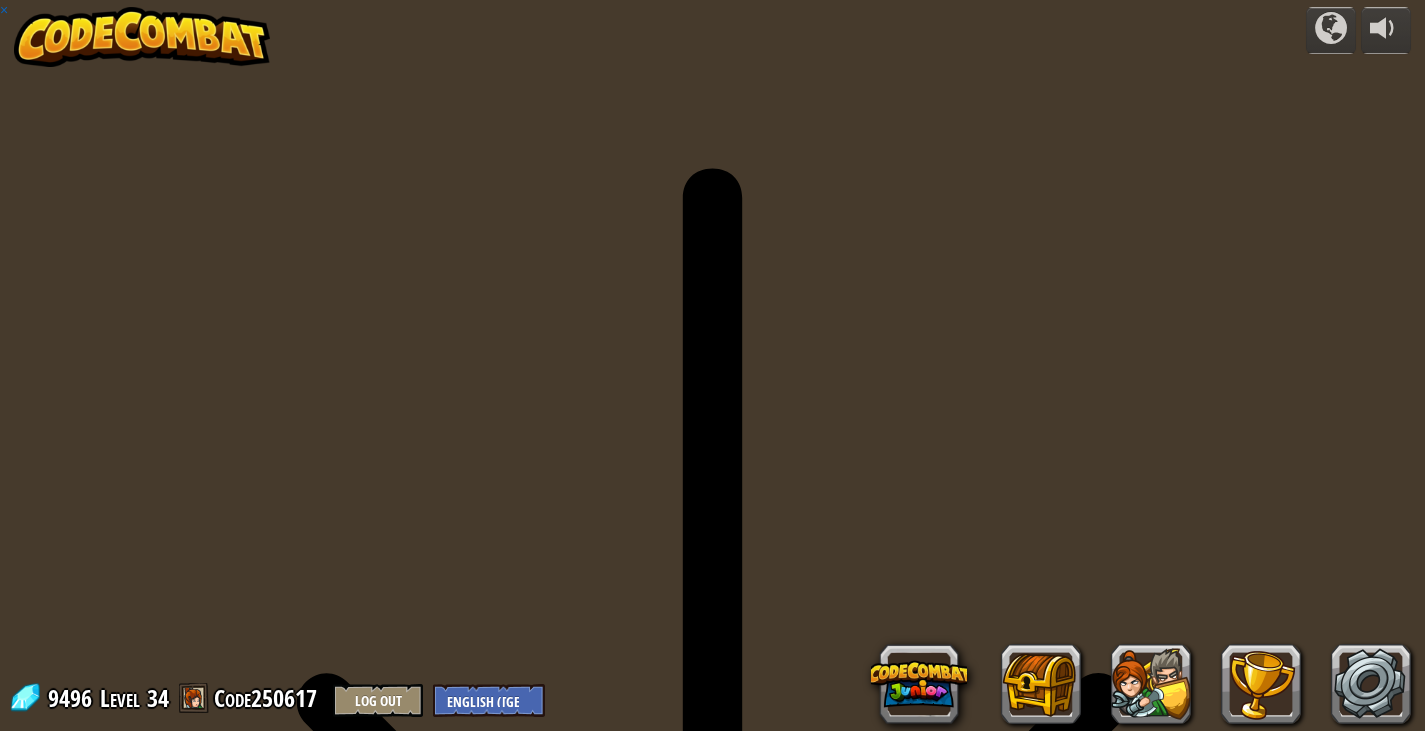 scroll, scrollTop: 0, scrollLeft: 0, axis: both 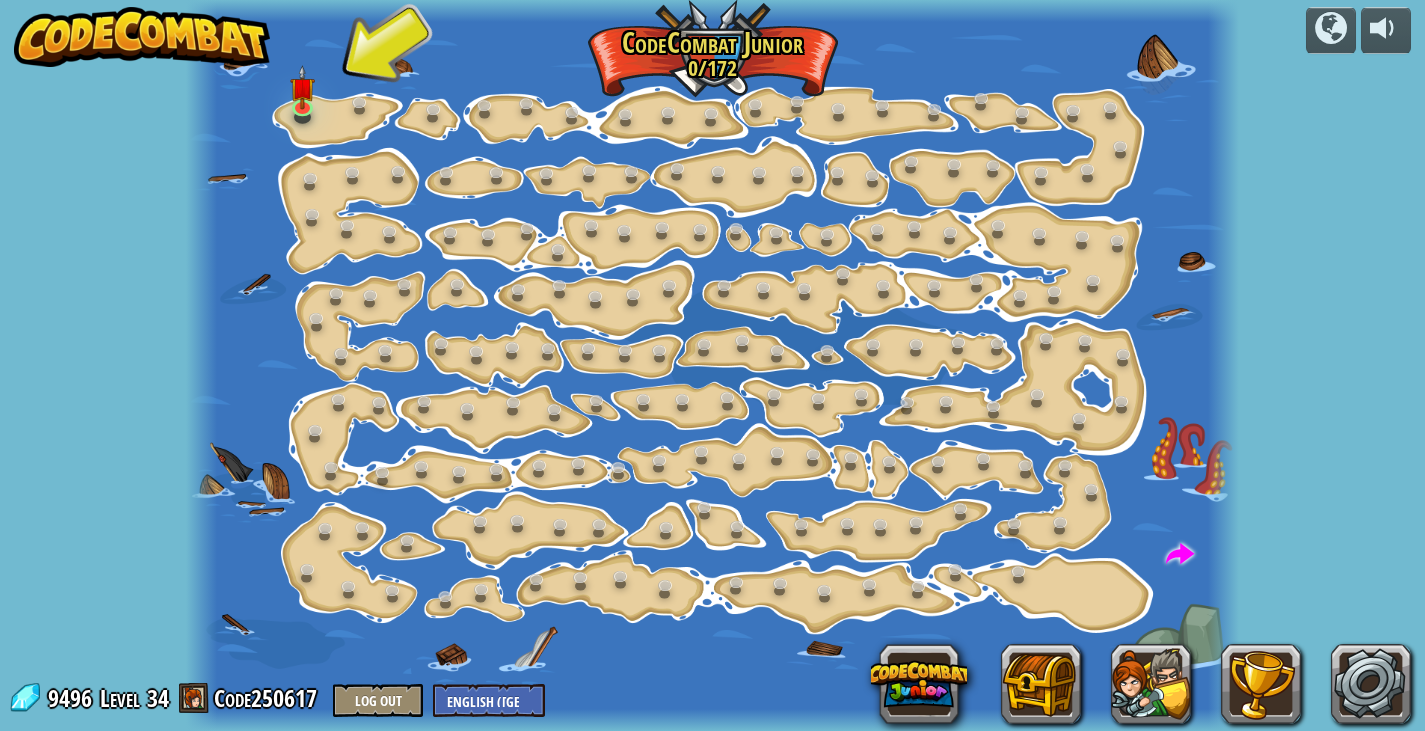 click at bounding box center [713, 365] 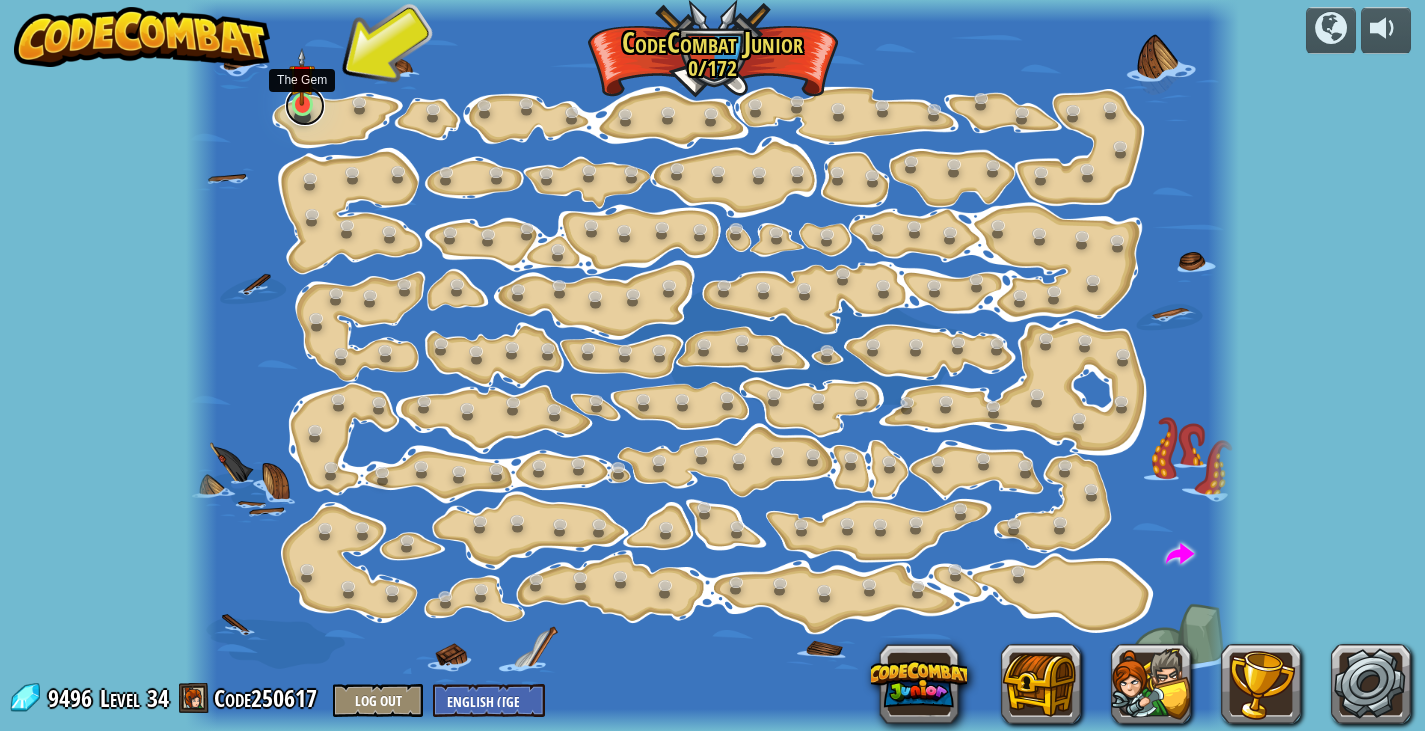 click at bounding box center (305, 106) 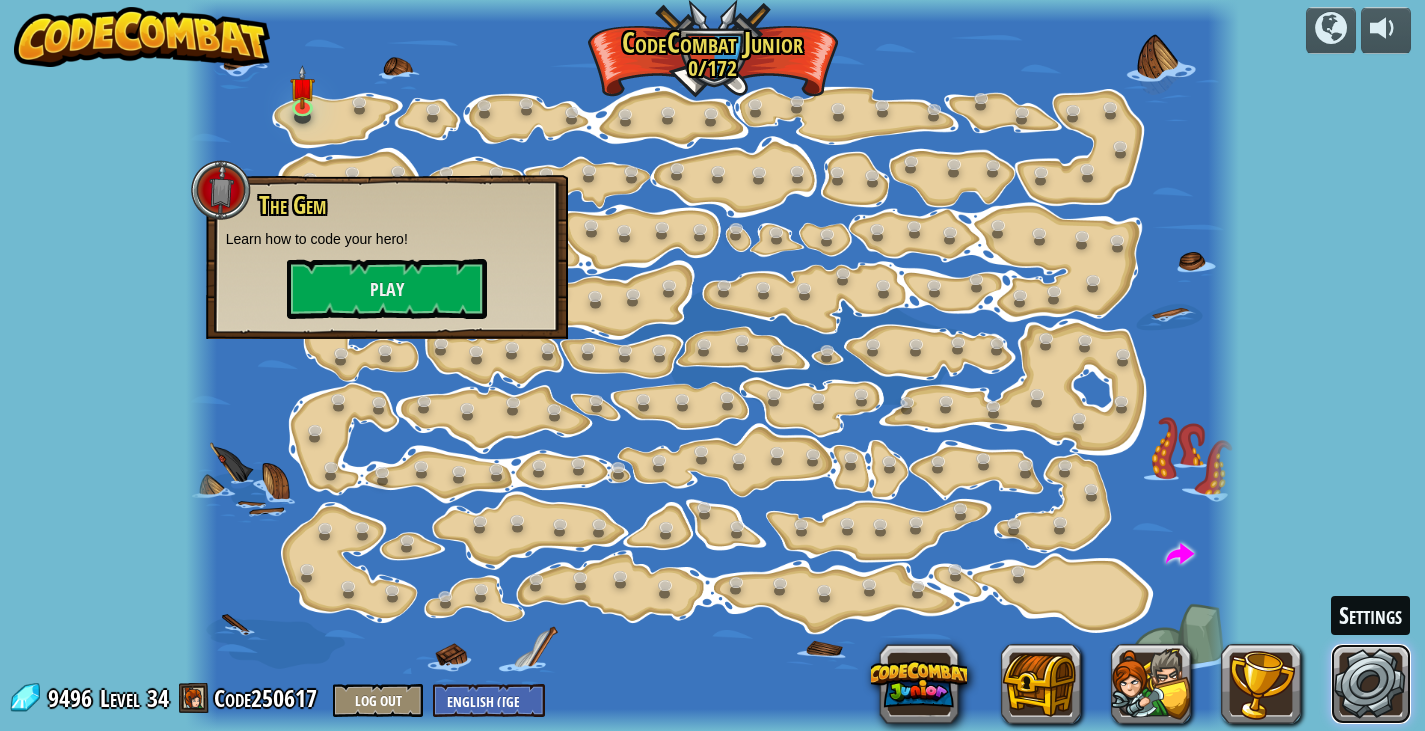 click at bounding box center (1371, 684) 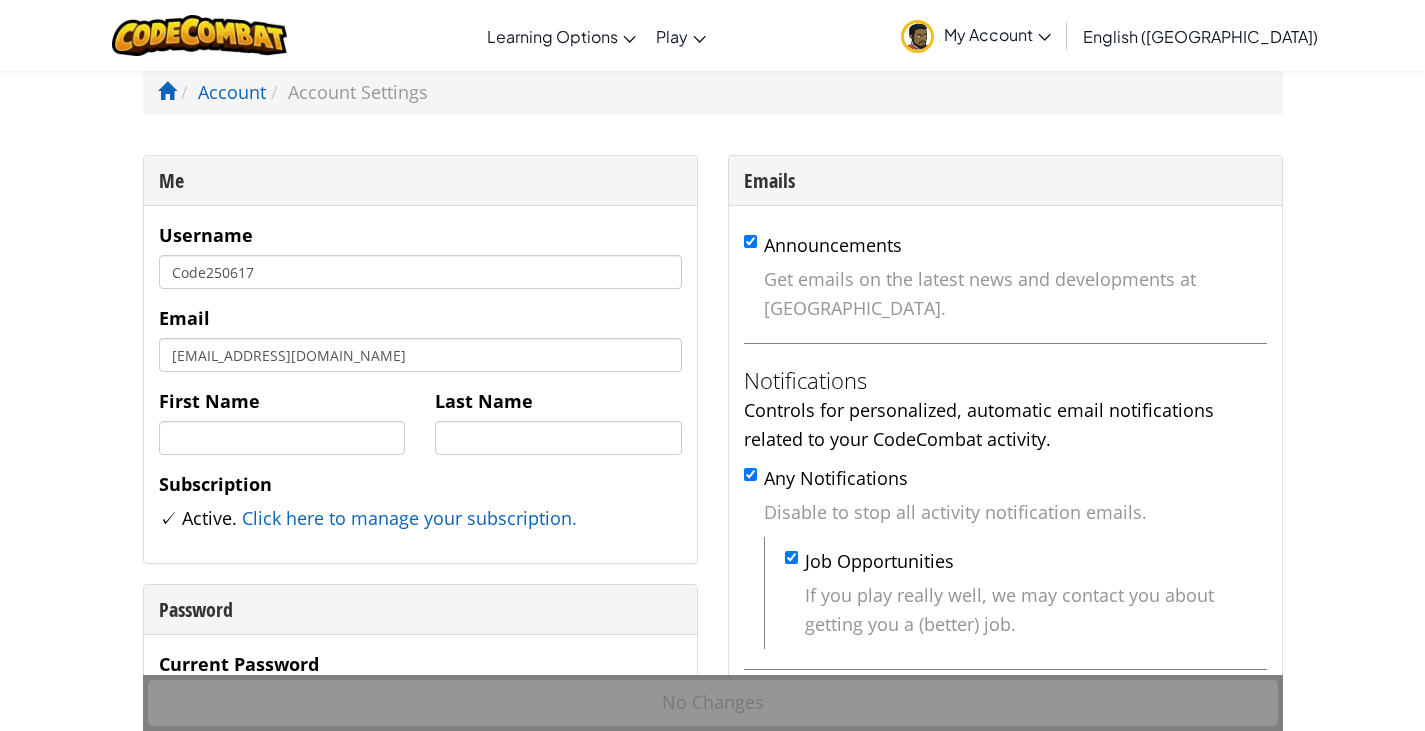 click on "My Account" at bounding box center [997, 34] 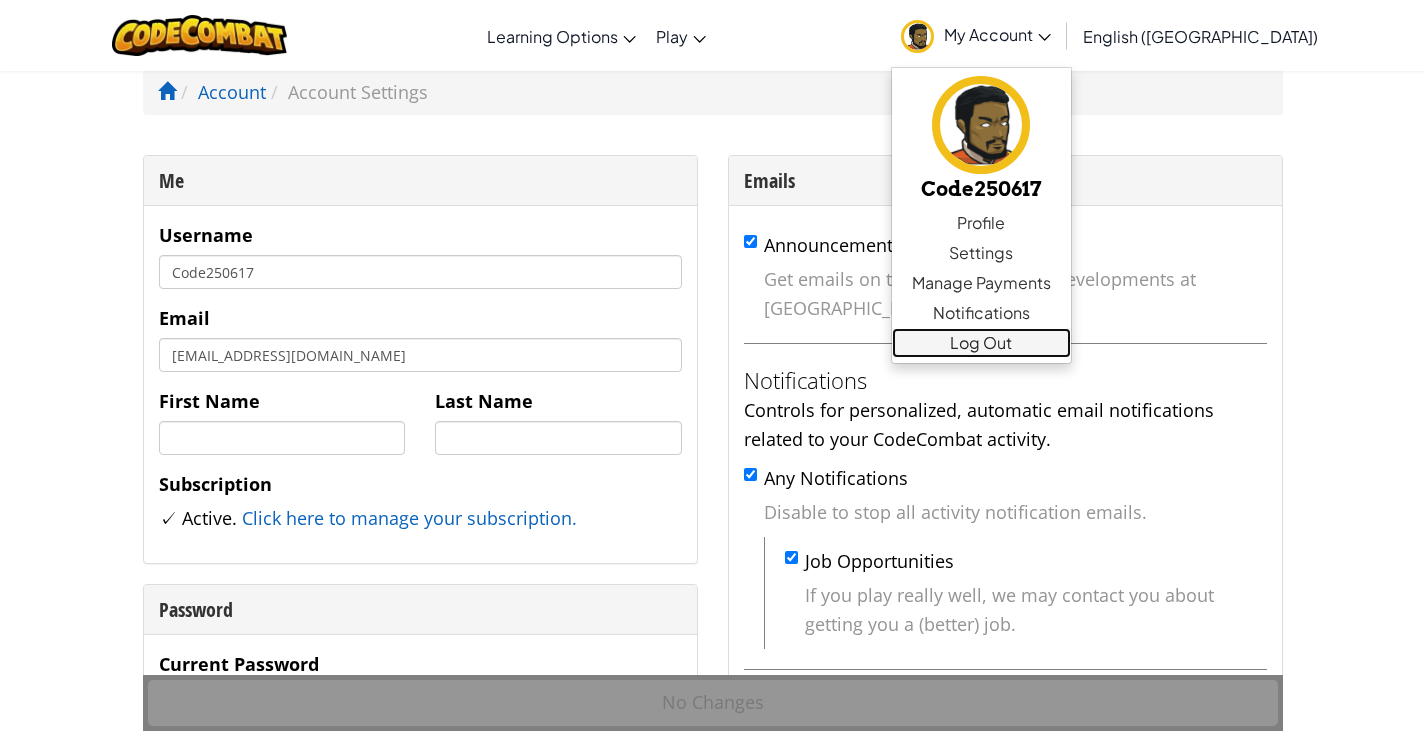 click on "Log Out" at bounding box center [981, 343] 